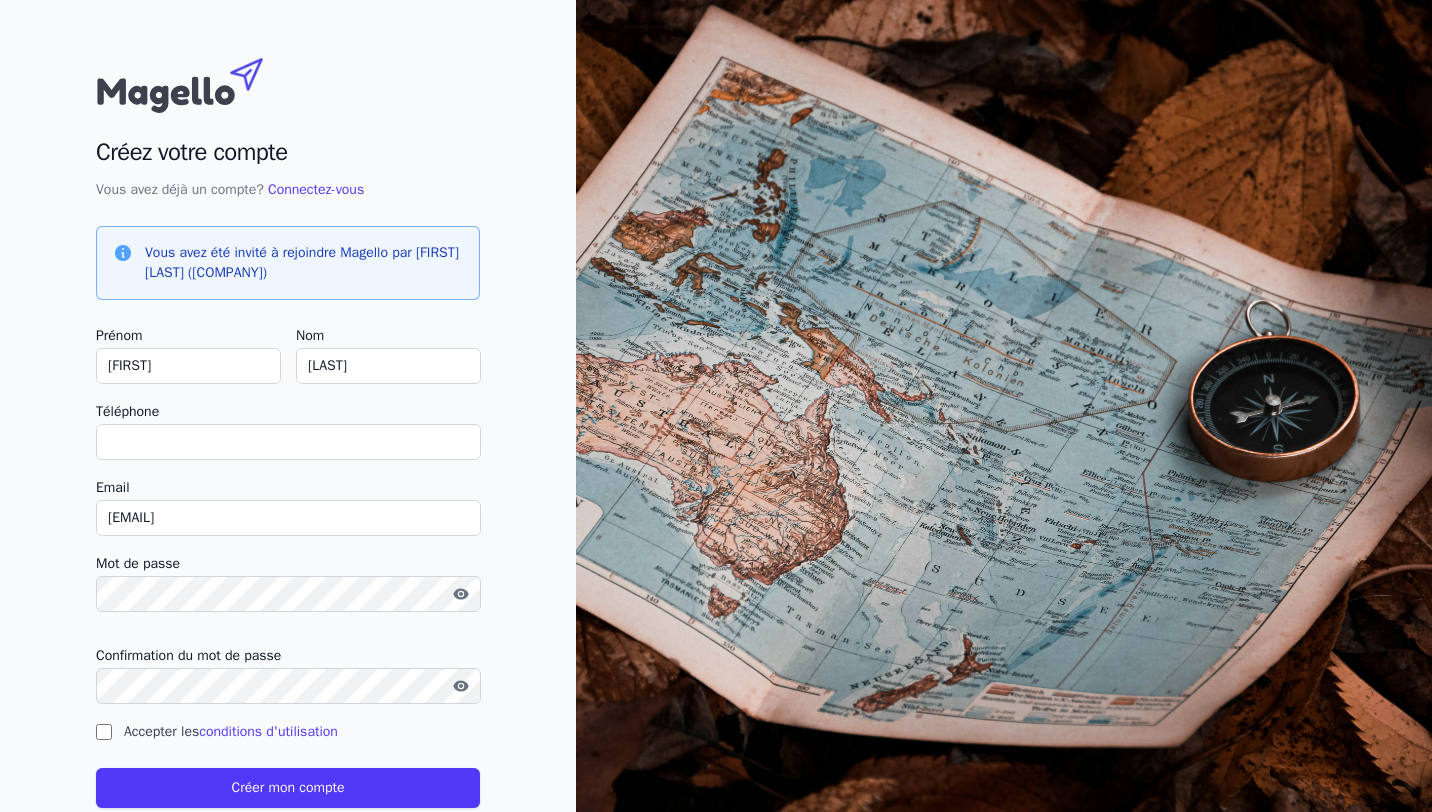 scroll, scrollTop: 0, scrollLeft: 0, axis: both 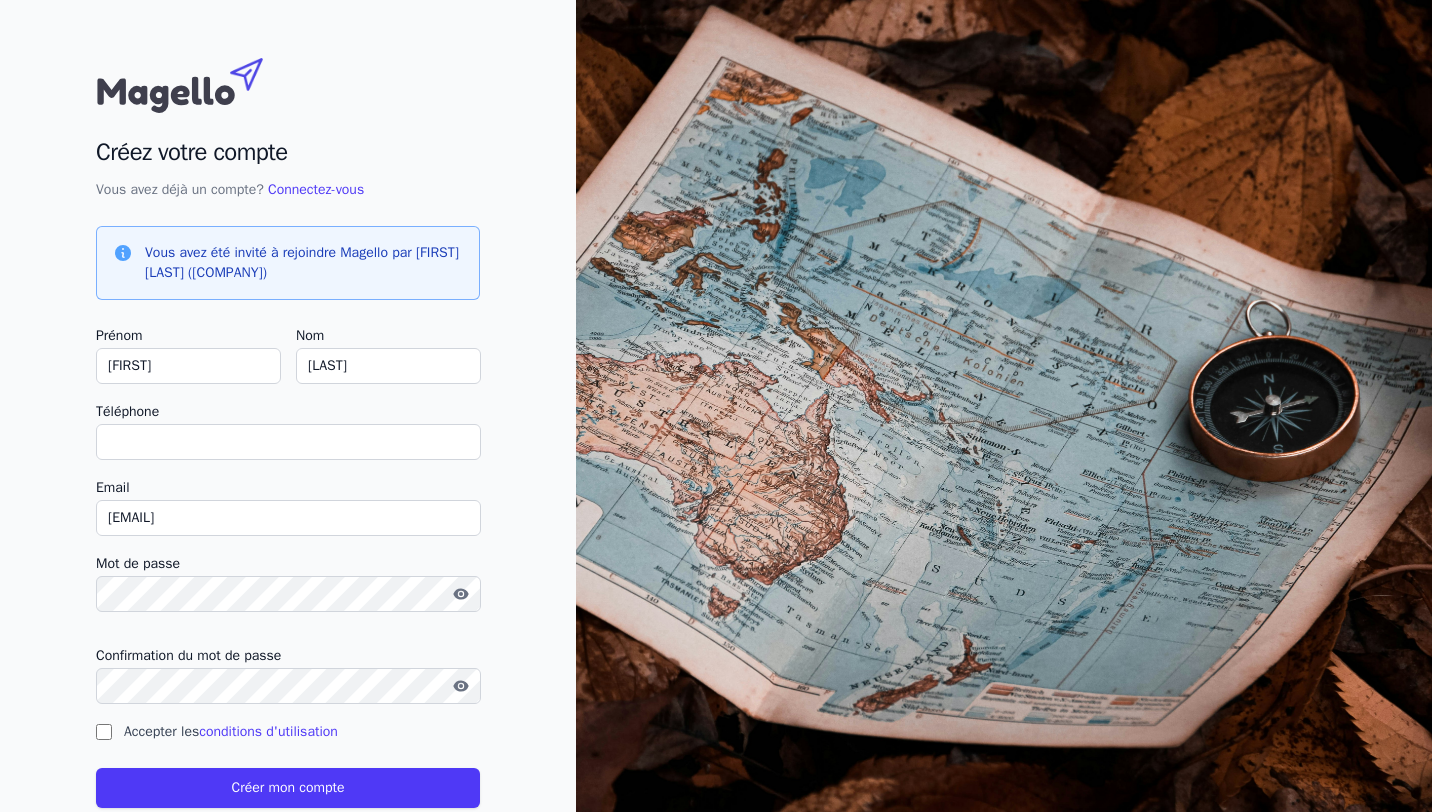 click on "[FIRST]" at bounding box center (188, 366) 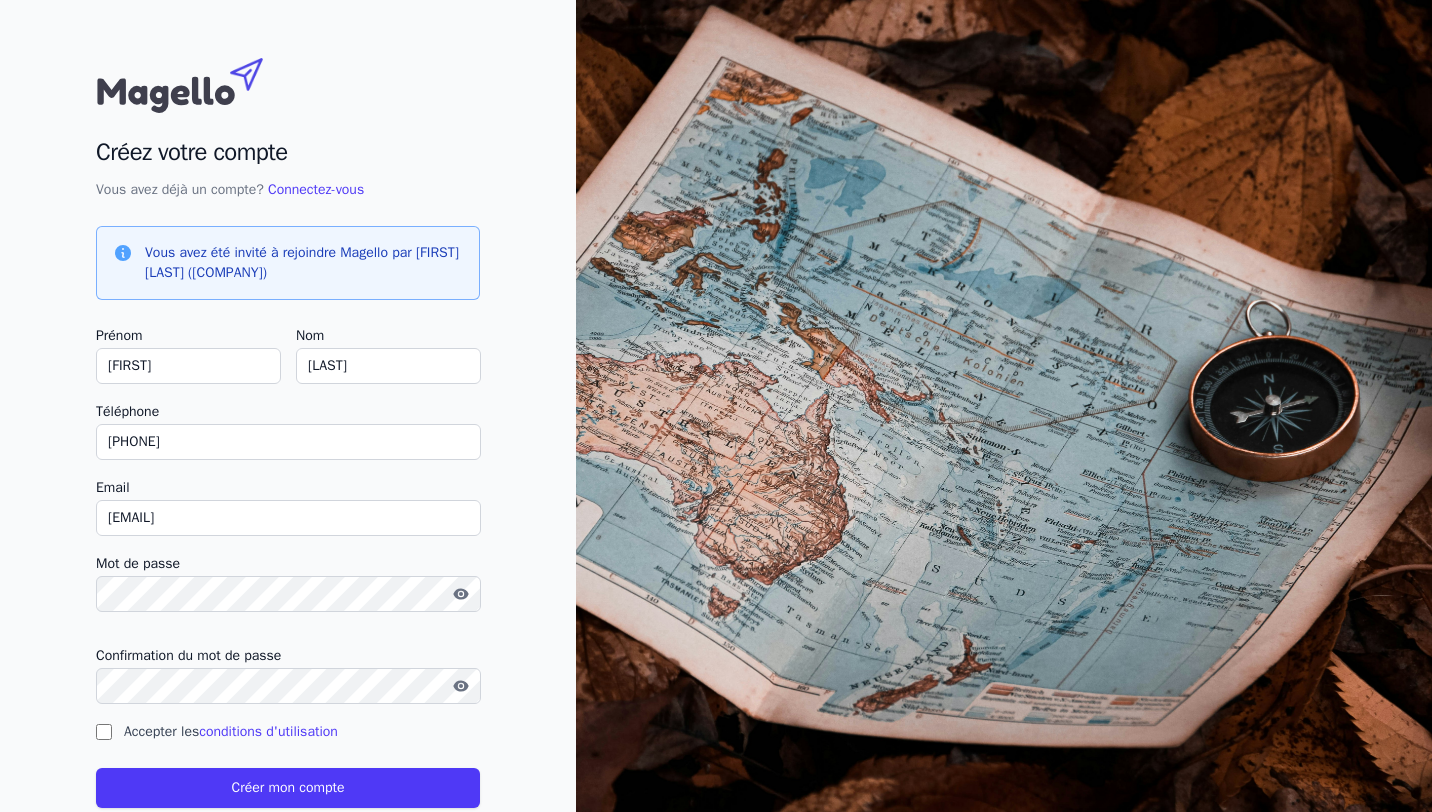 click on "Mot de passe" at bounding box center (288, 590) 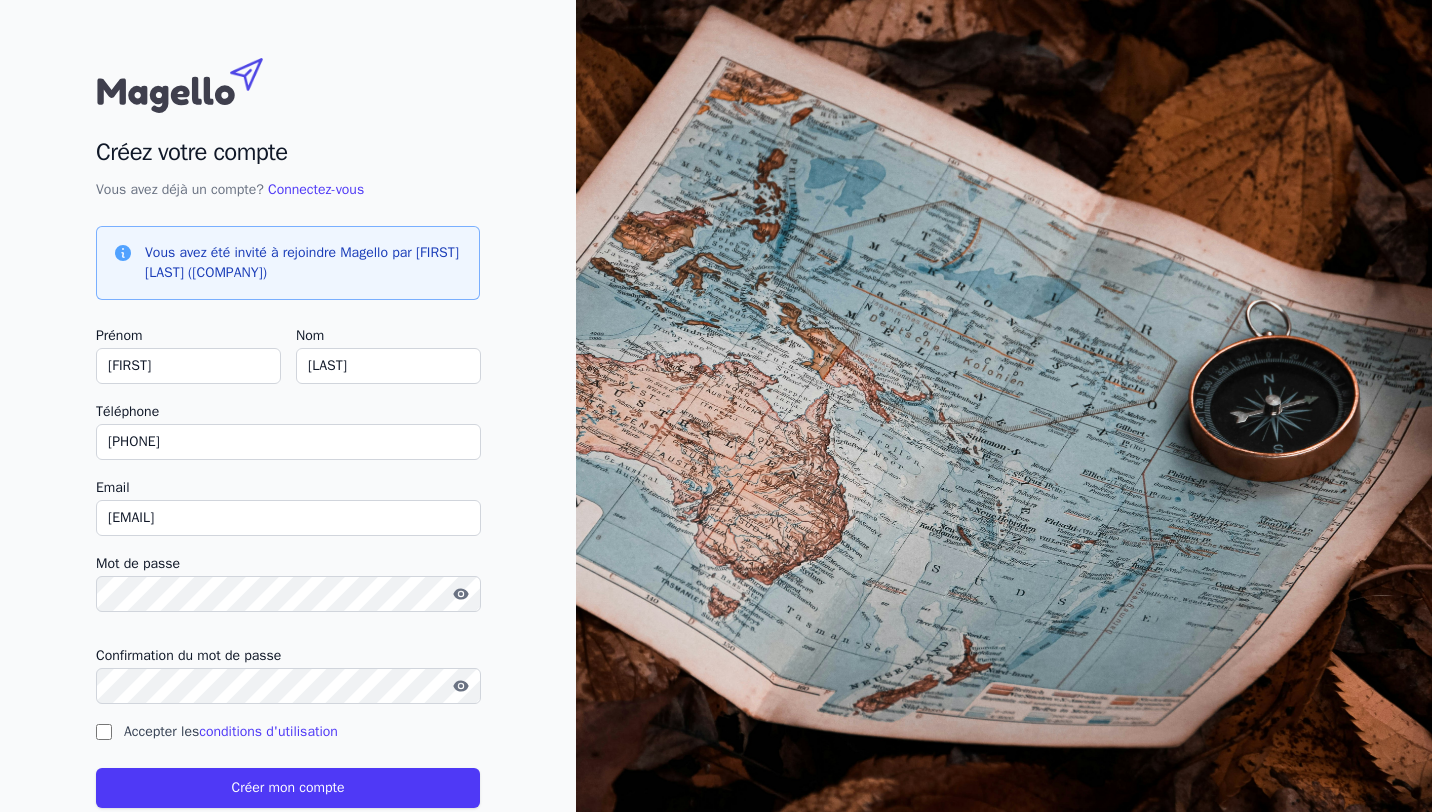 scroll, scrollTop: 44, scrollLeft: 0, axis: vertical 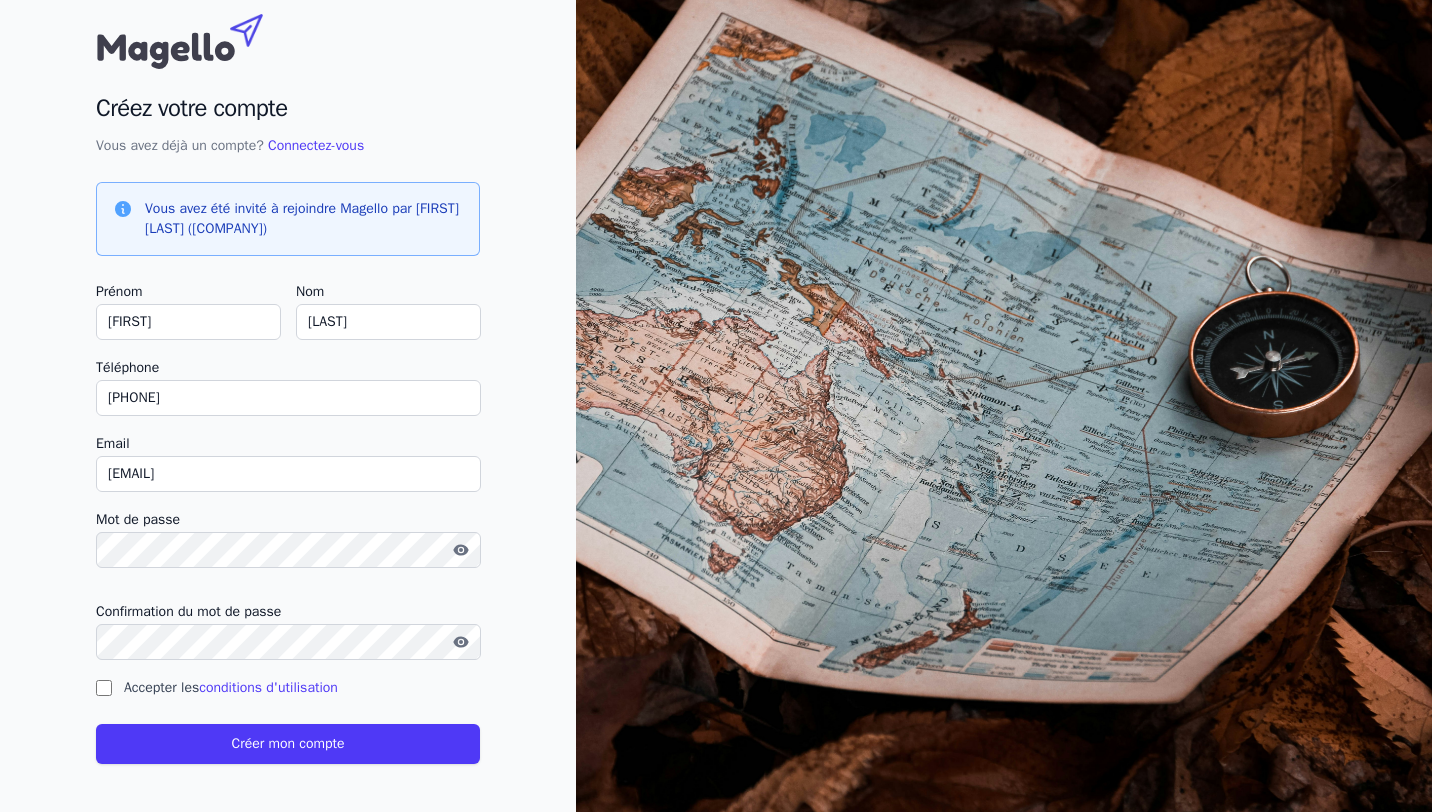 click on "Accepter les
conditions d'utilisation" at bounding box center [104, 688] 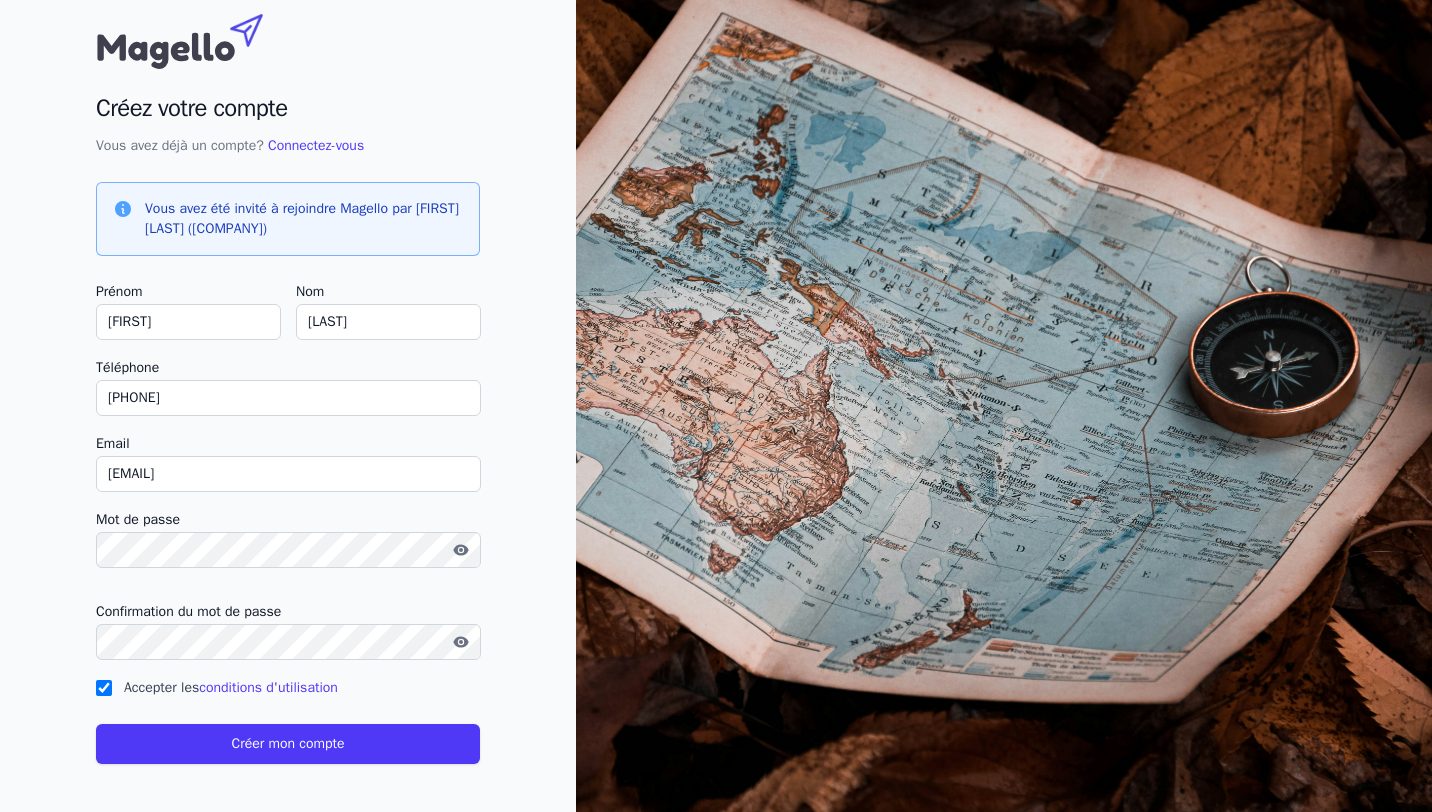 click on "Créer mon compte" at bounding box center [288, 744] 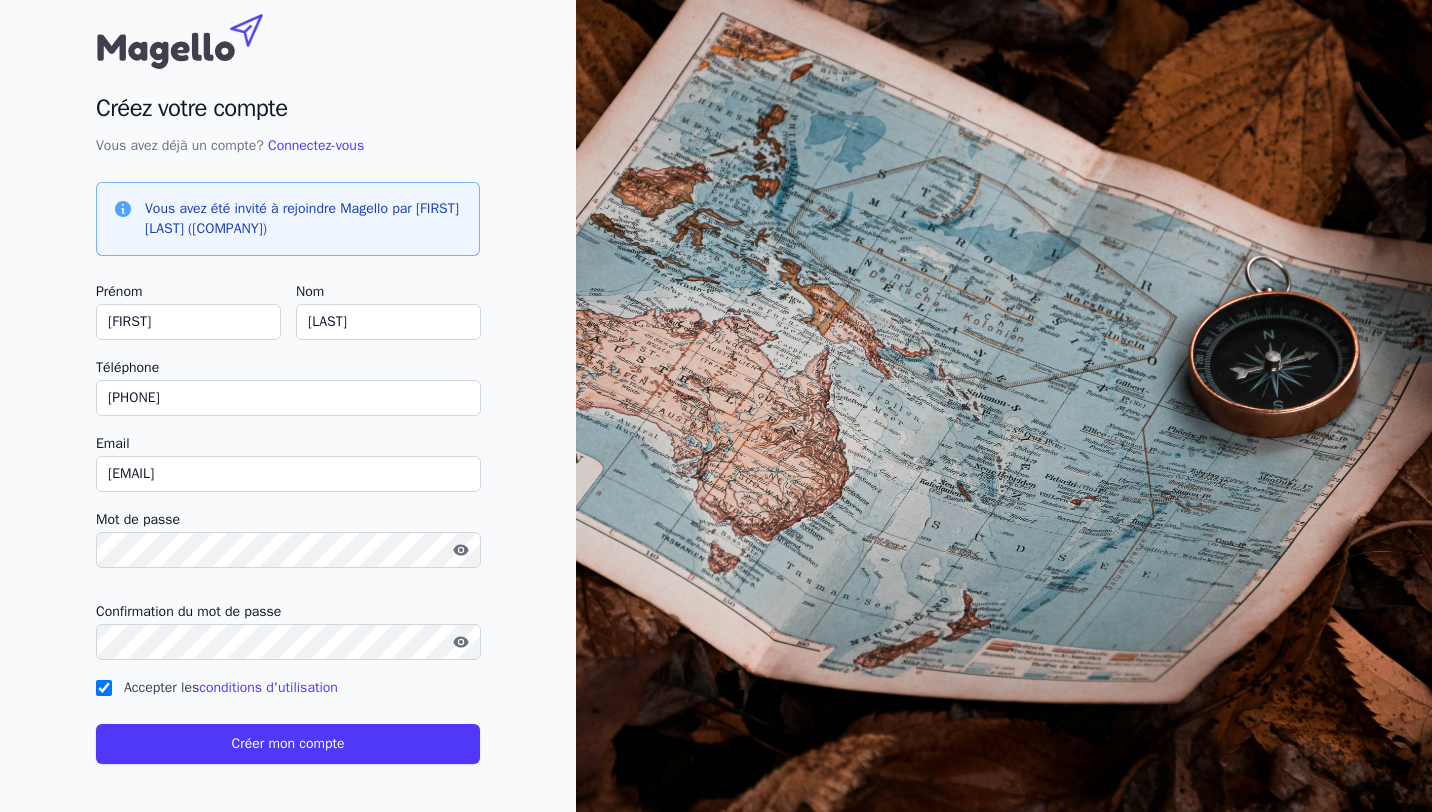 click on "Créer mon compte" at bounding box center [288, 744] 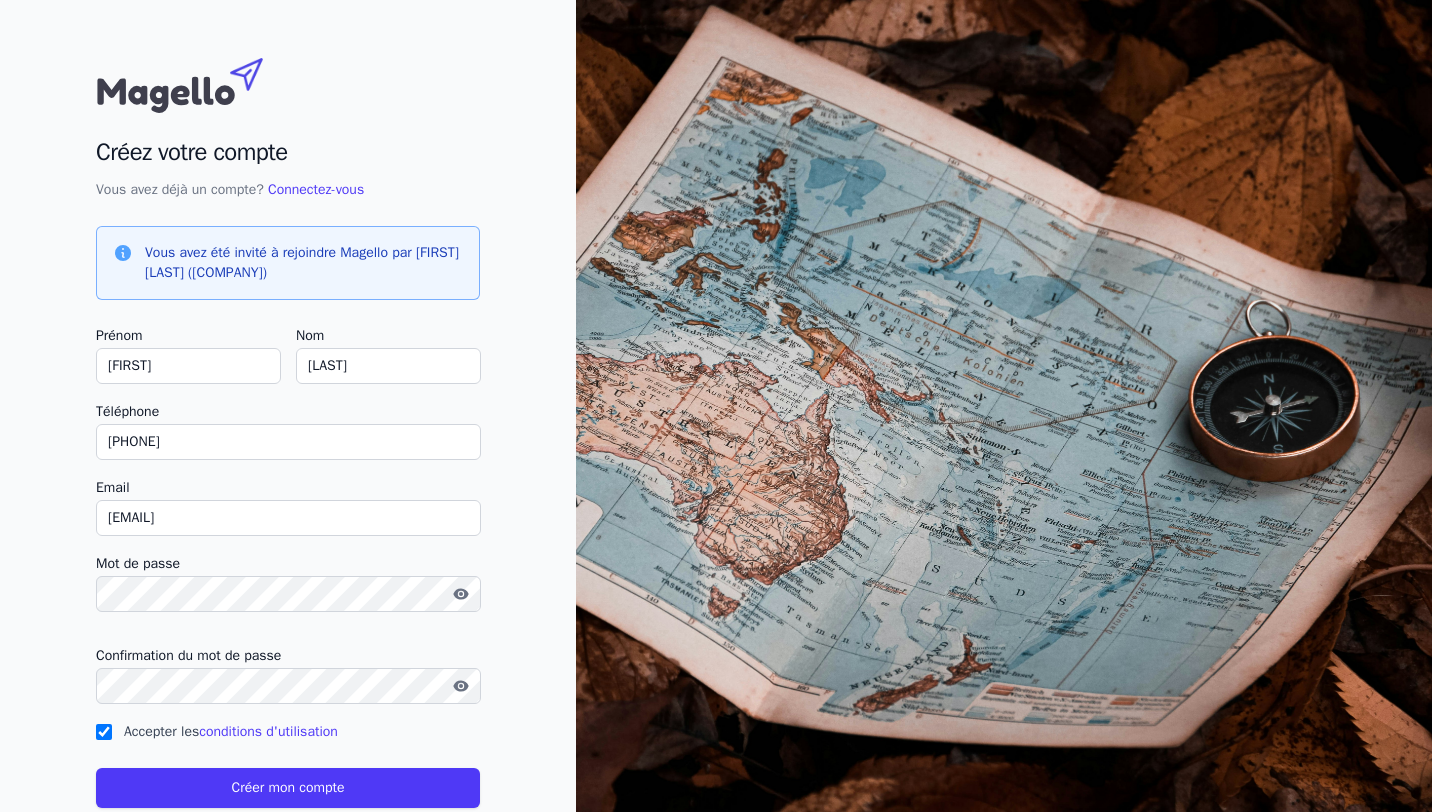 scroll, scrollTop: 44, scrollLeft: 0, axis: vertical 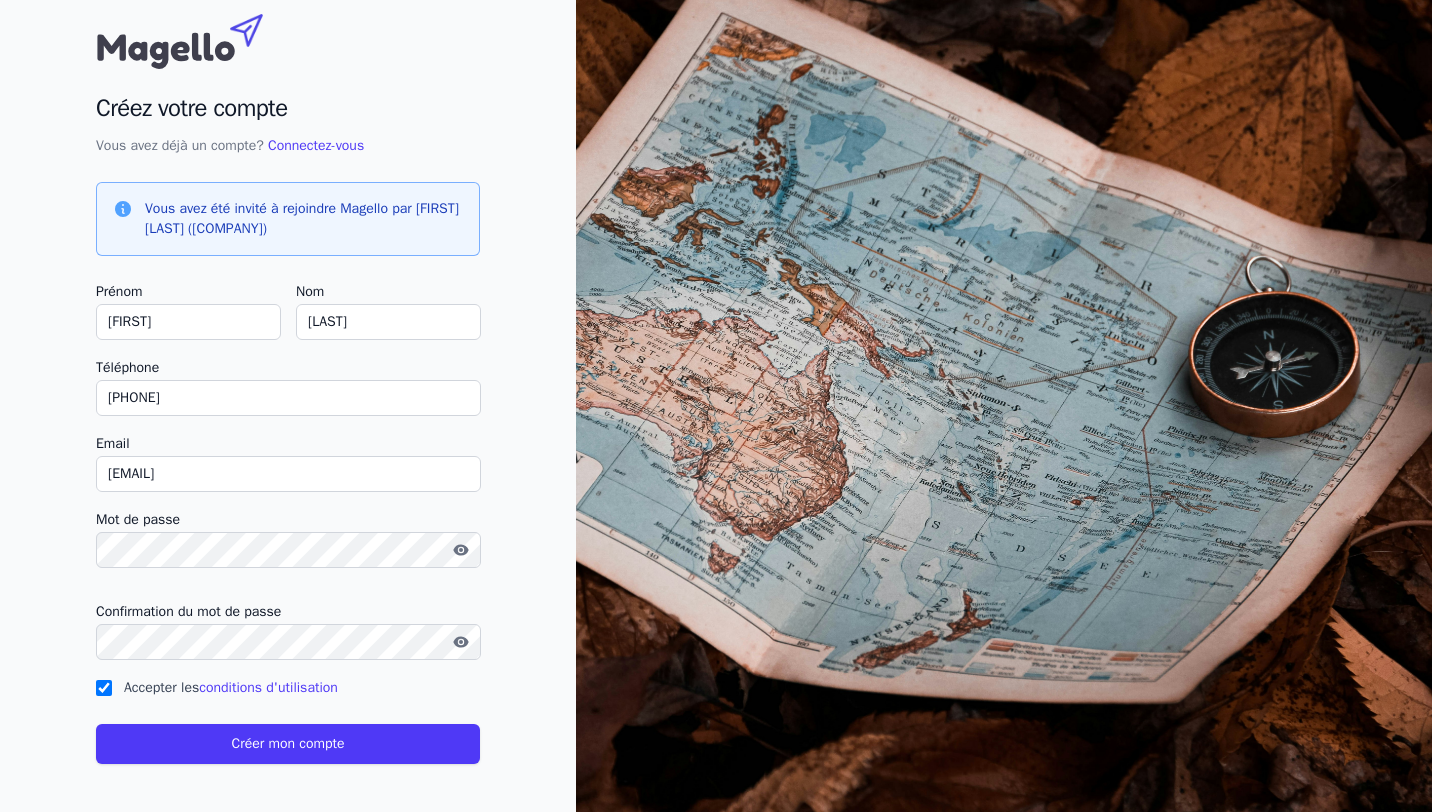 click on "Créer mon compte" at bounding box center (288, 744) 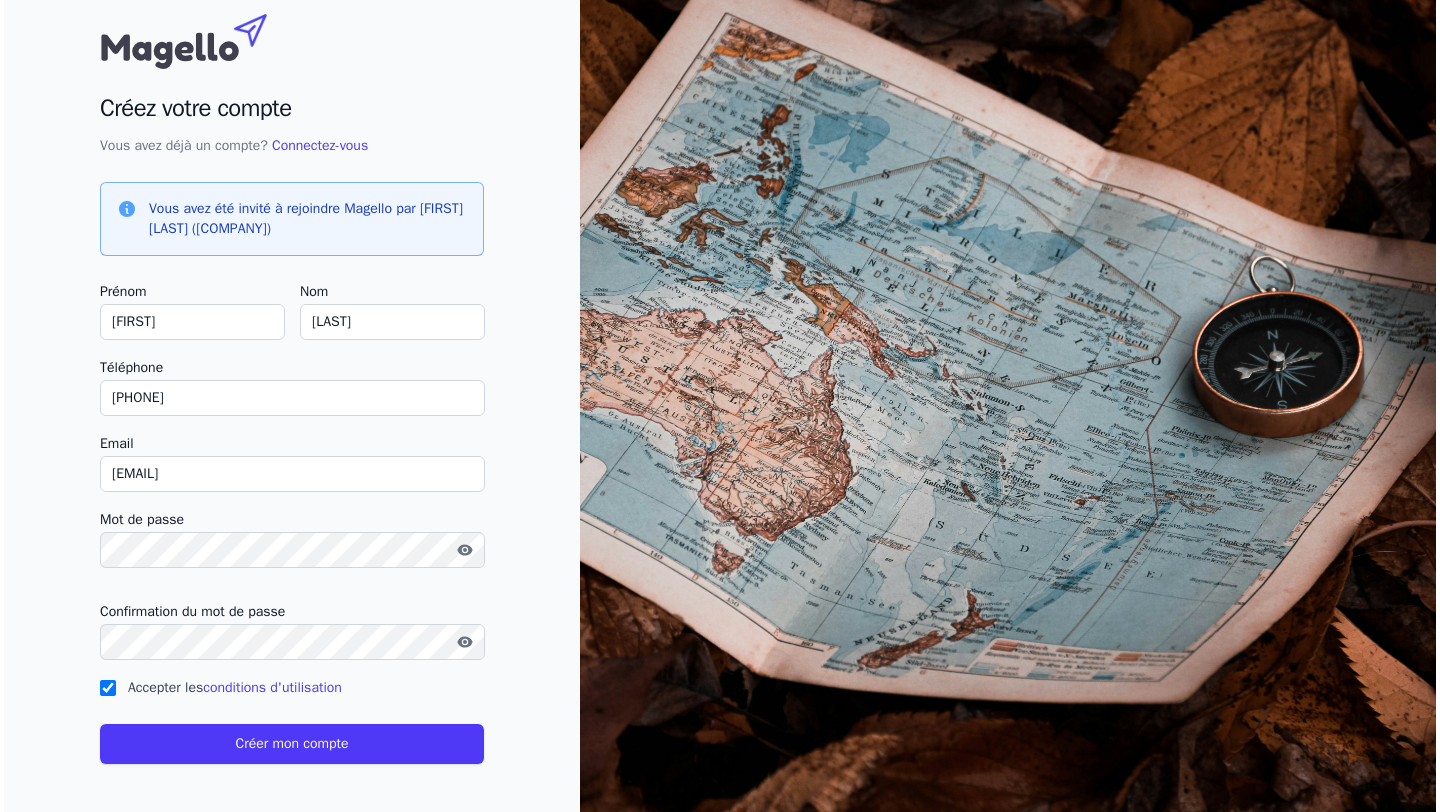 scroll, scrollTop: 0, scrollLeft: 0, axis: both 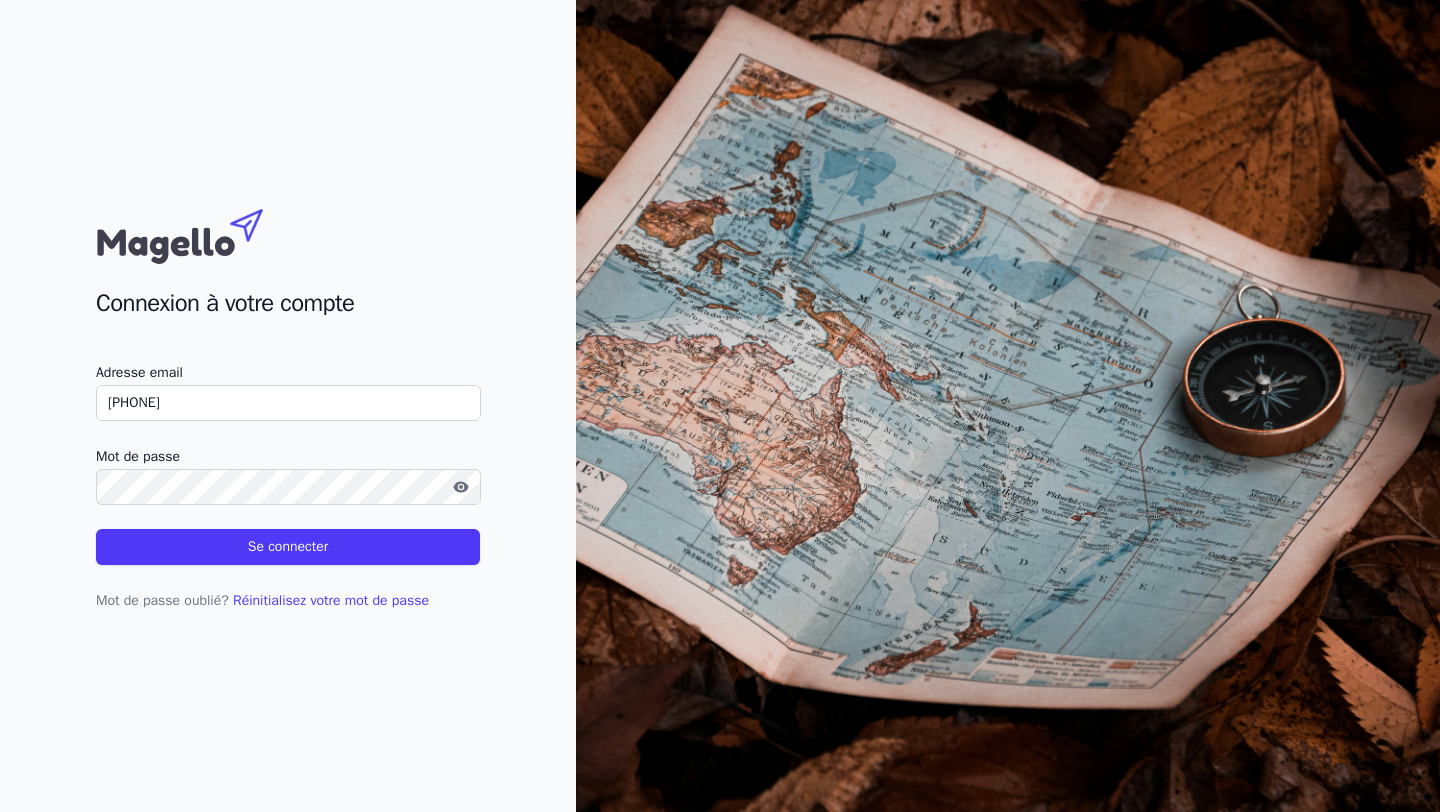 click on "[PHONE]" at bounding box center [288, 403] 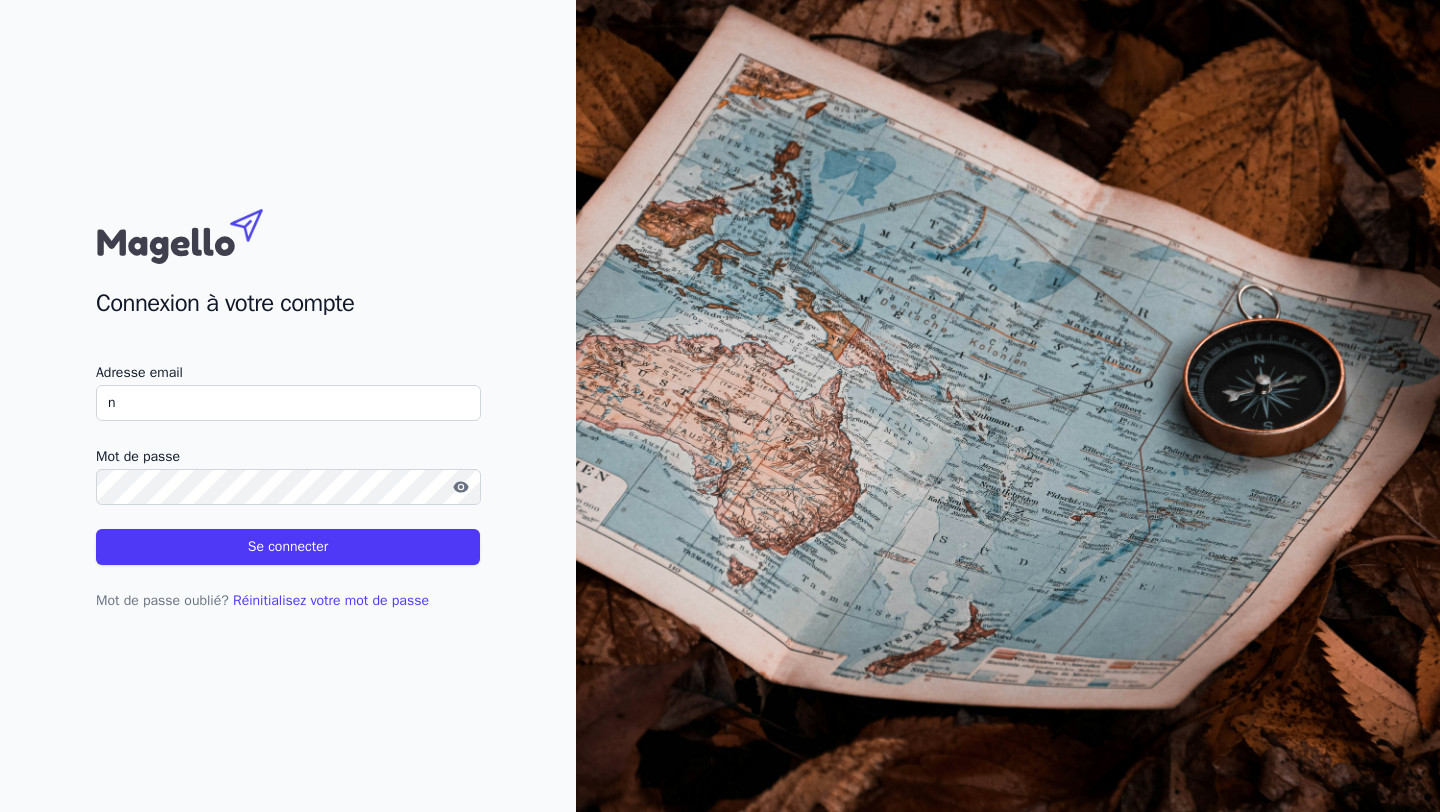 type on "[EMAIL]" 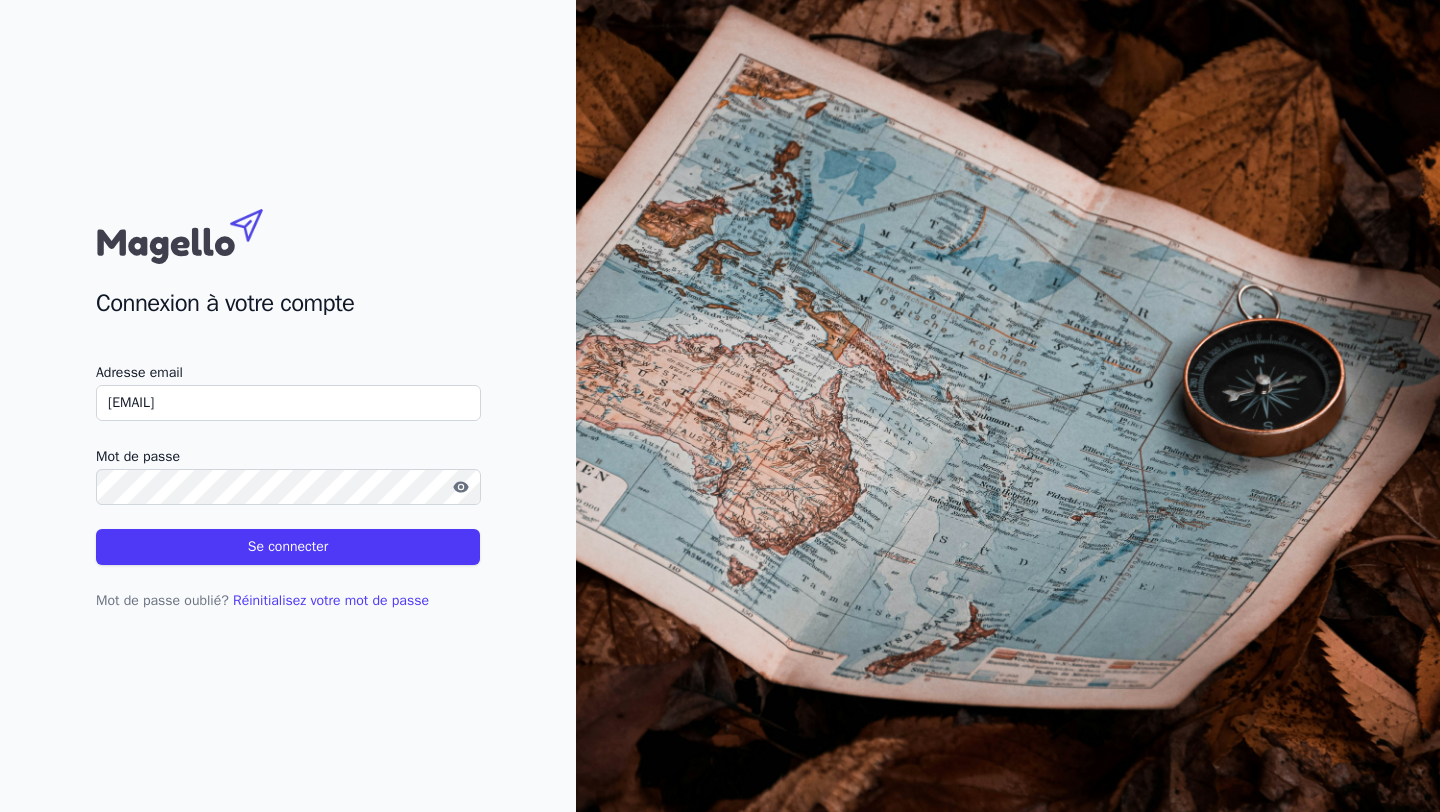 click on "Se connecter" at bounding box center (288, 547) 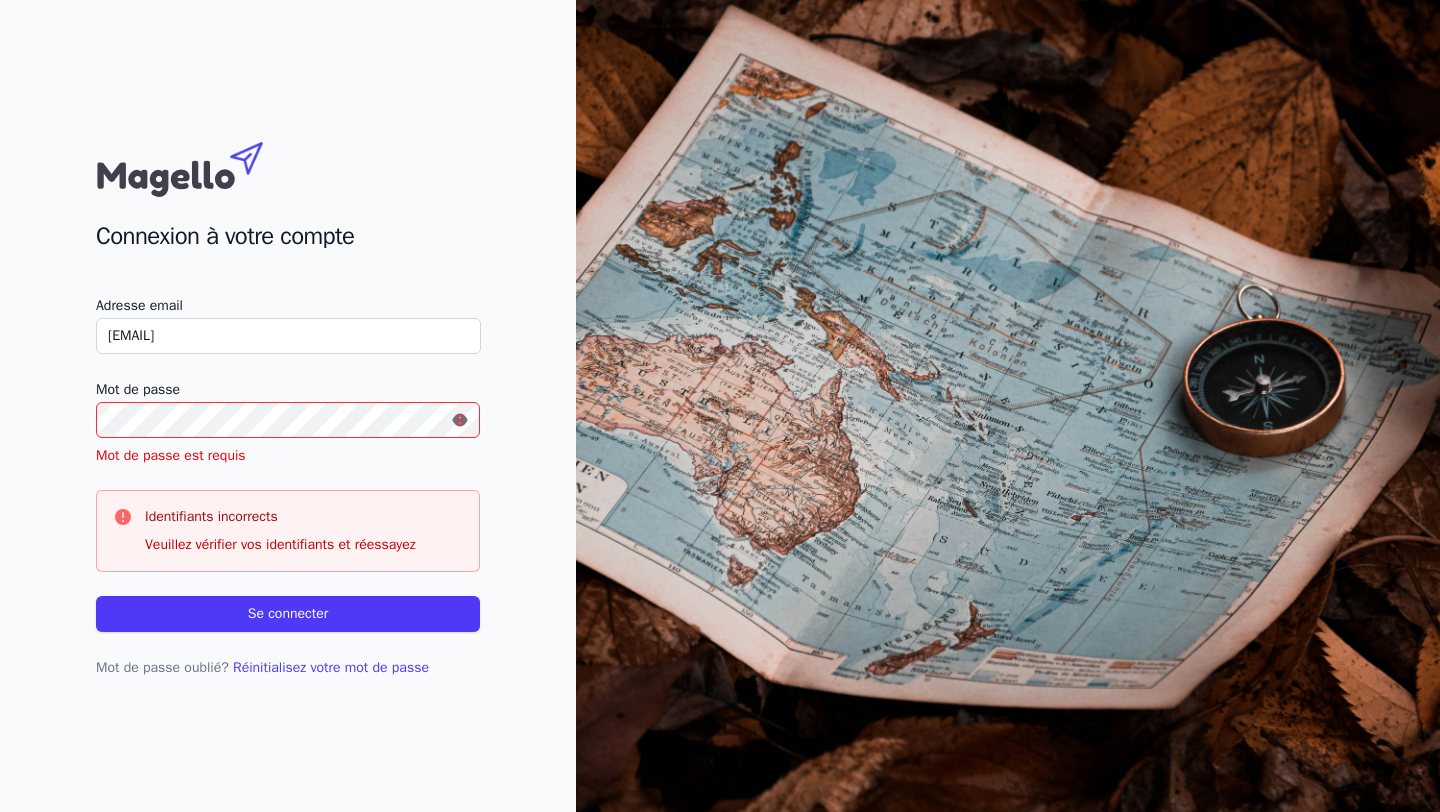 click on "Adresse email
[EMAIL]
Mot de passe
Mot de passe est requis
Identifiants incorrects
Veuillez vérifier vos identifiants et réessayez
Se connecter" at bounding box center [288, 463] 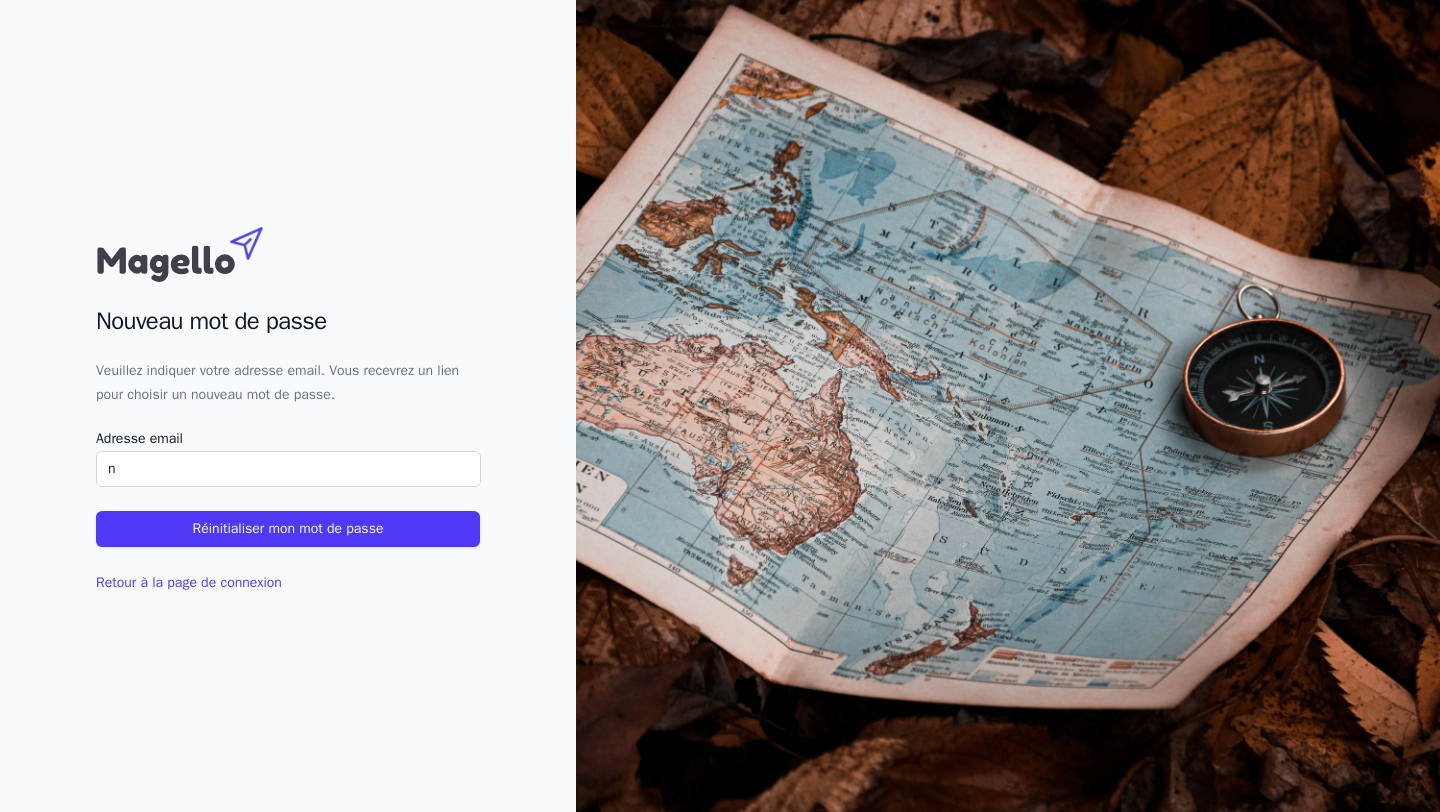 type on "[EMAIL]" 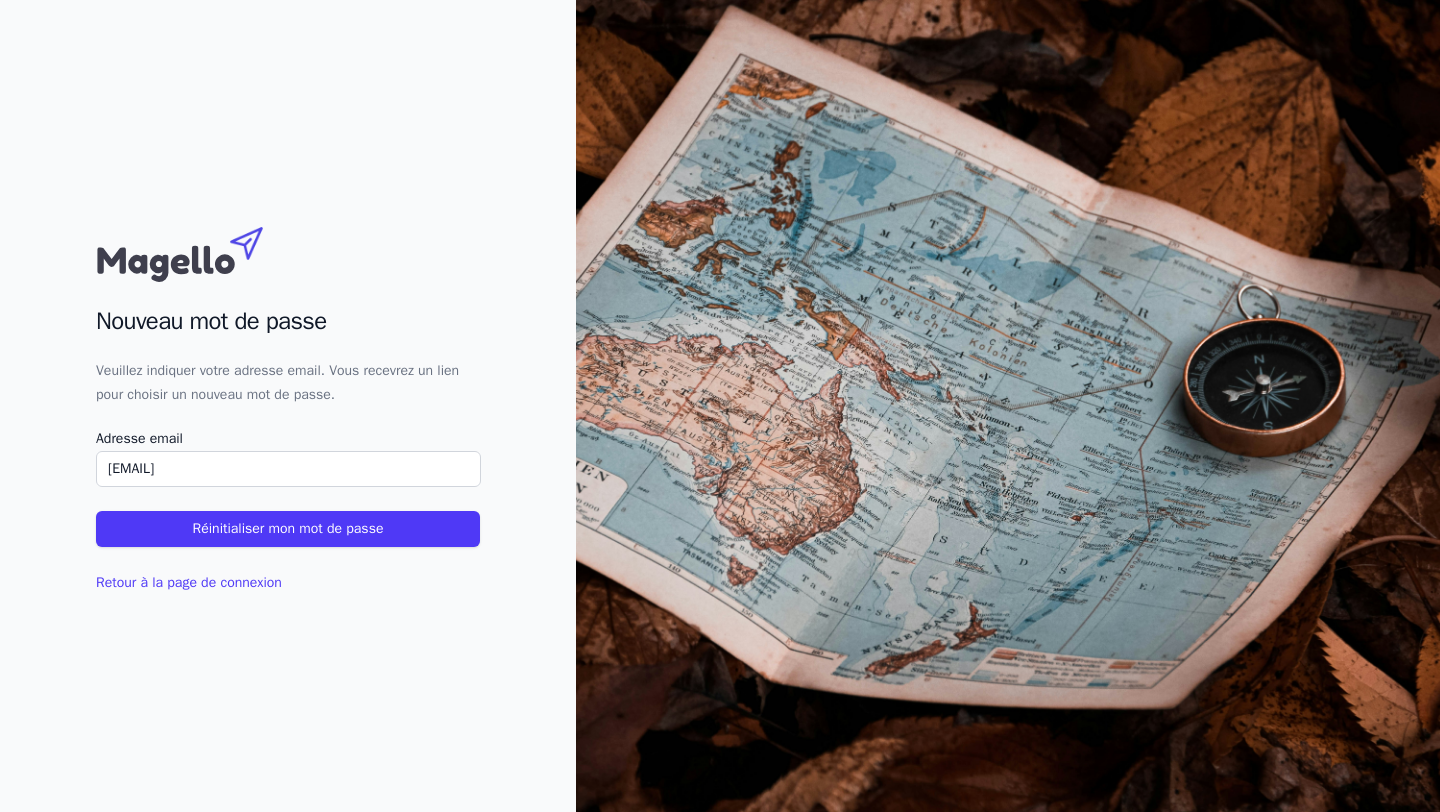 click on "Retour à la page de connexion" at bounding box center (288, 571) 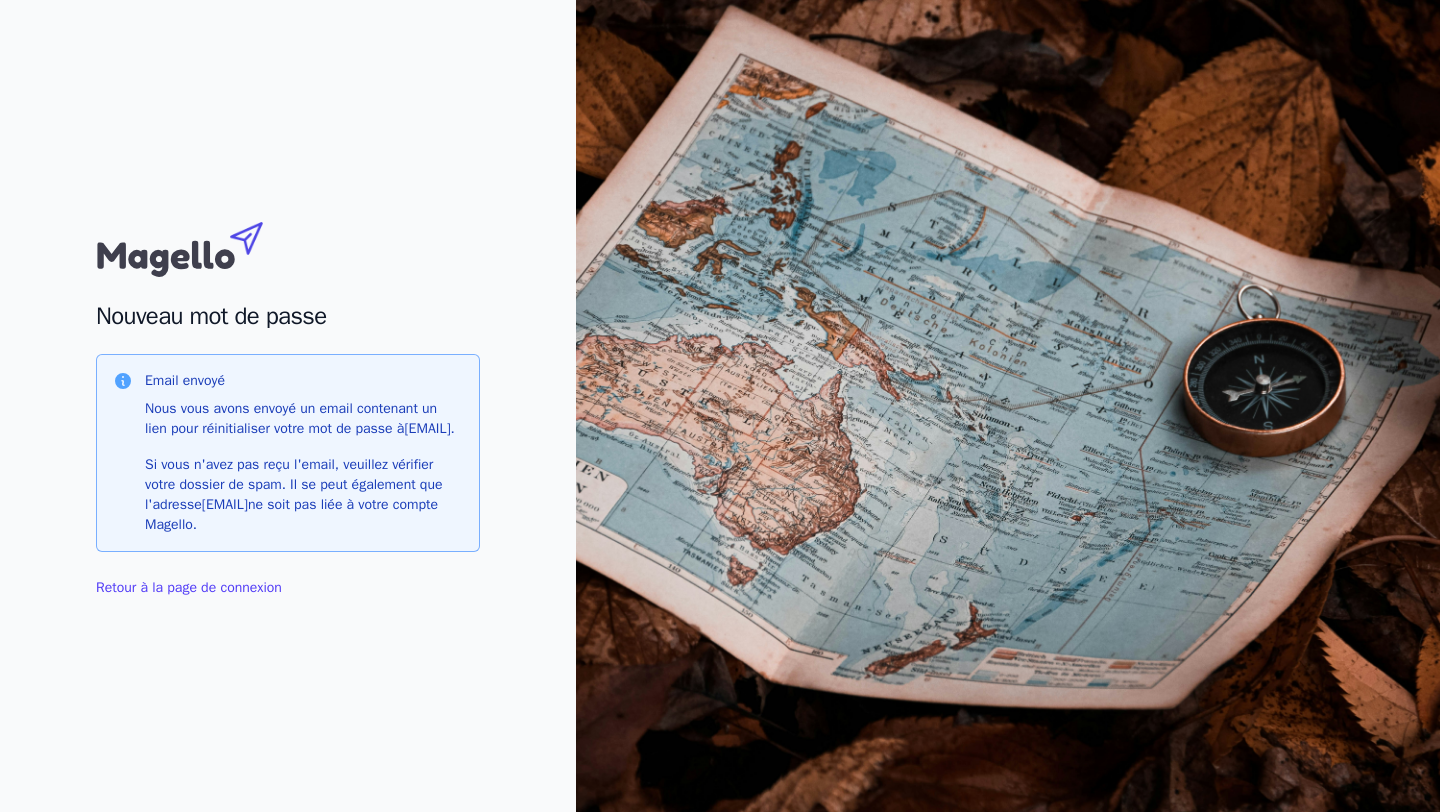 click on "Retour à la page de connexion" at bounding box center [189, 587] 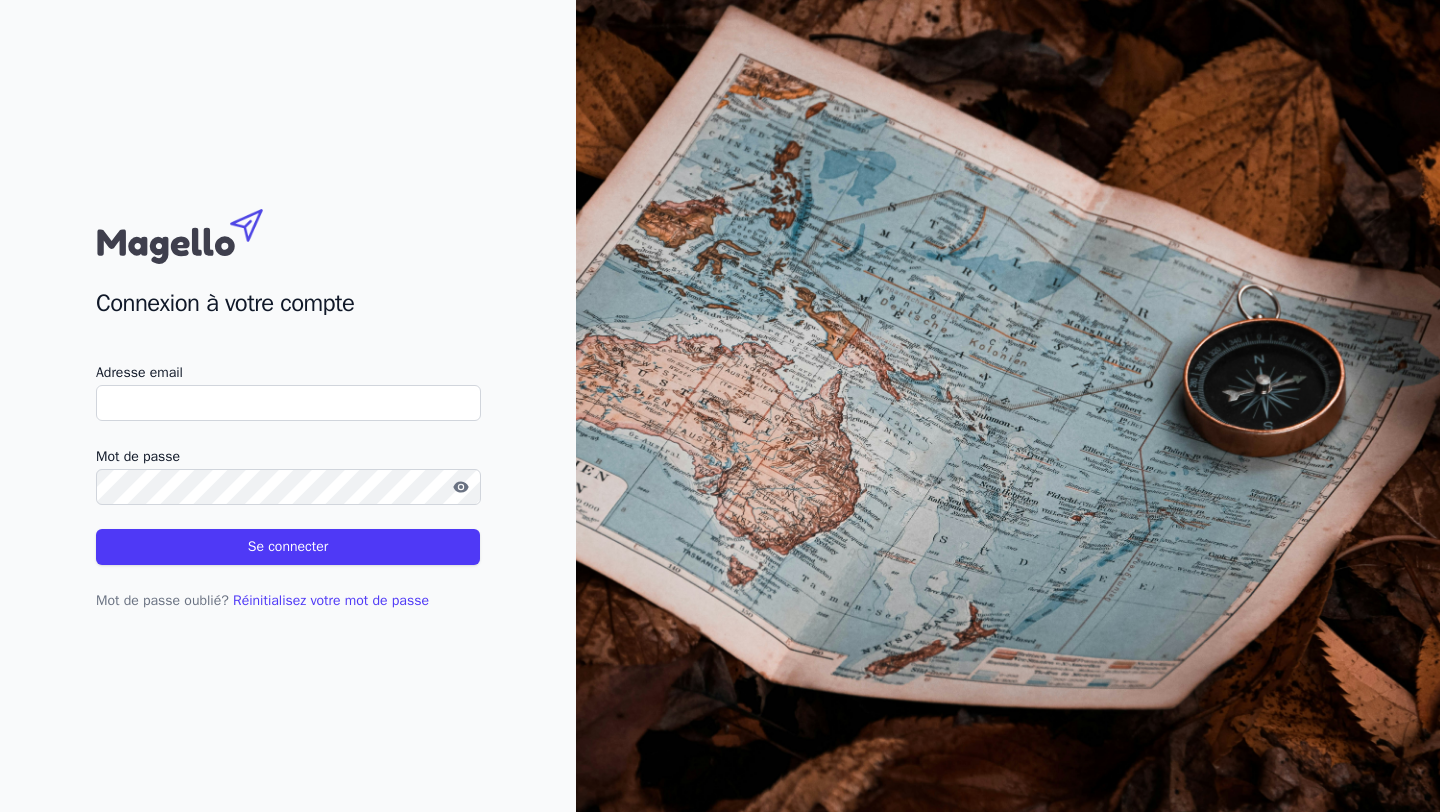 type on "[PHONE]" 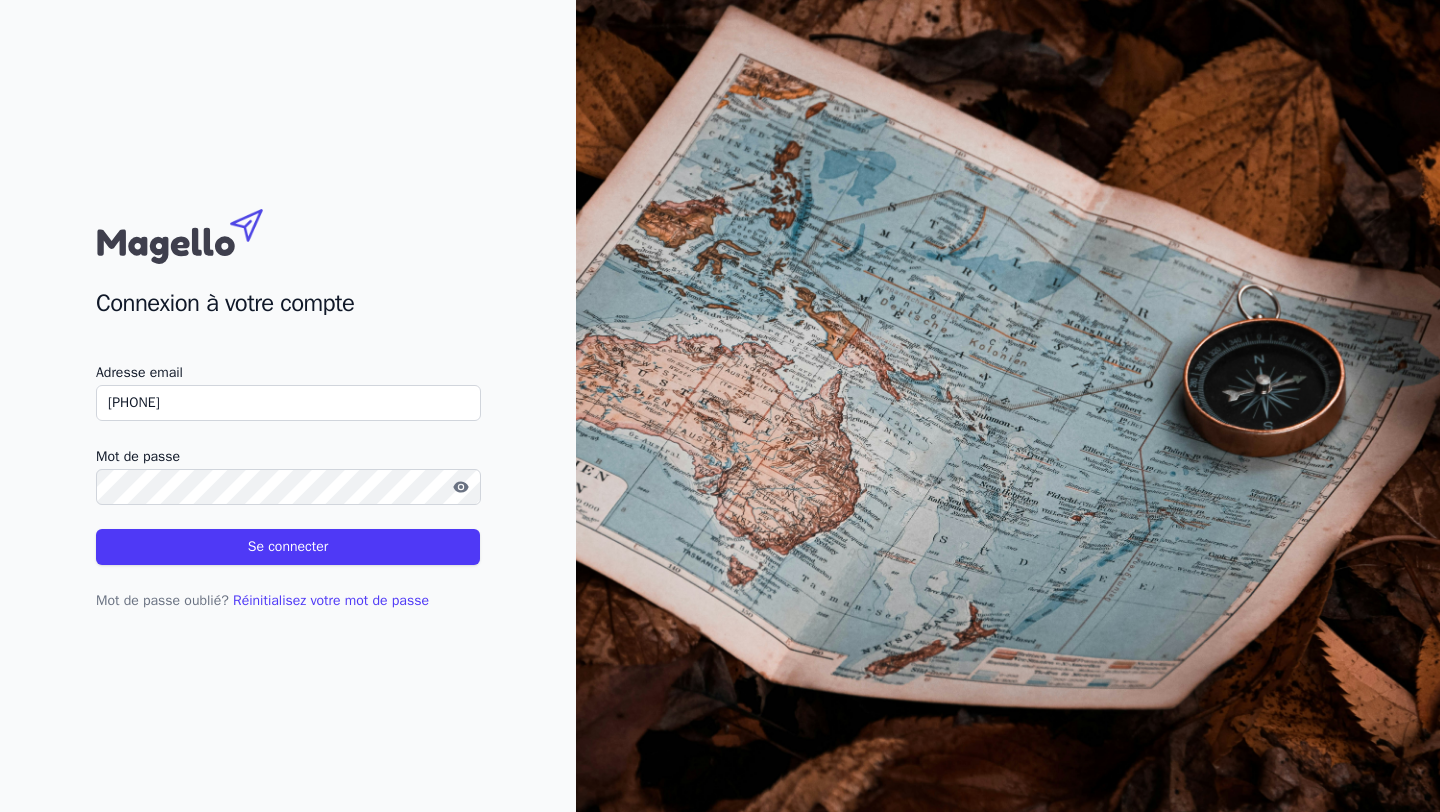 click on "[PHONE]" at bounding box center [288, 403] 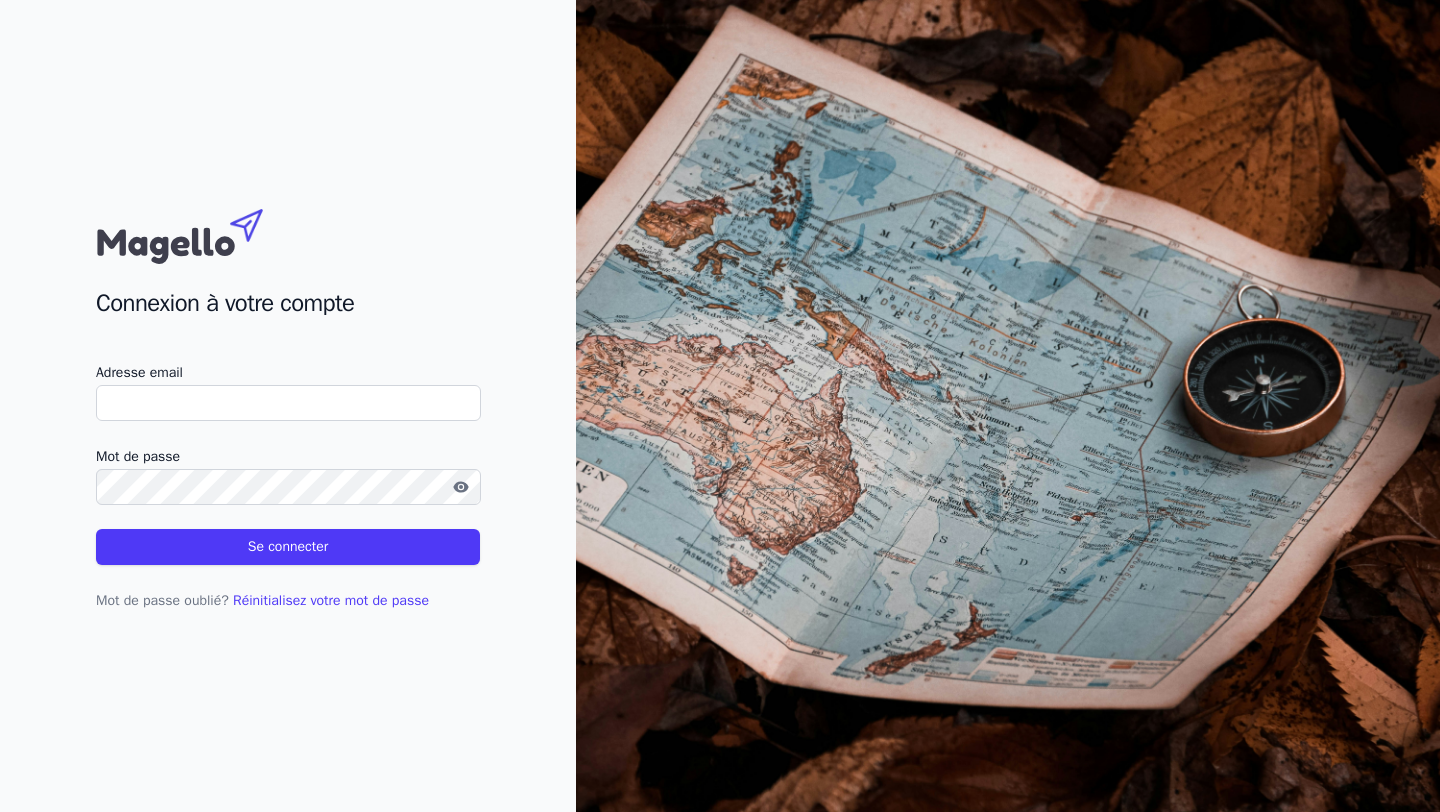 type 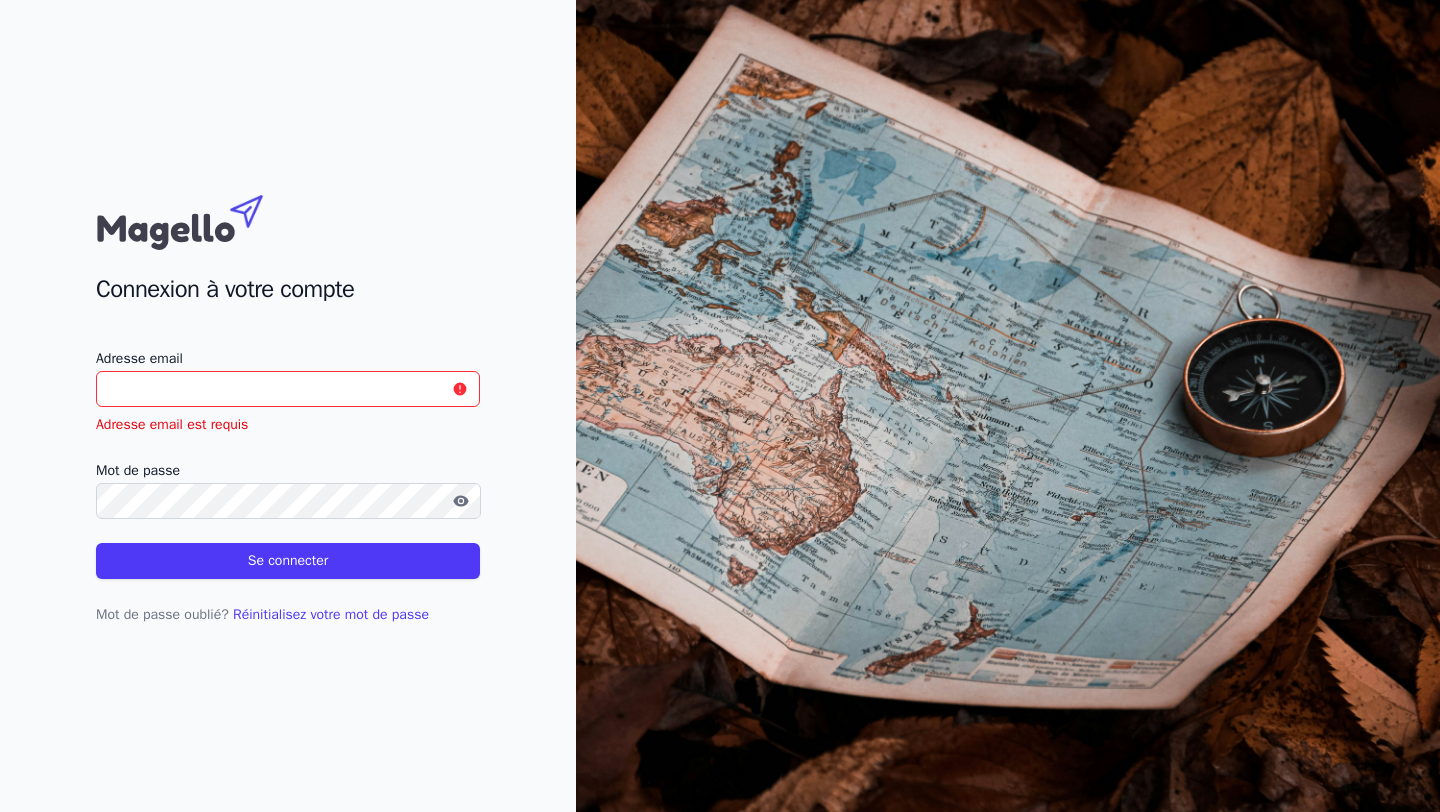 click on "Adresse email" at bounding box center [288, 389] 